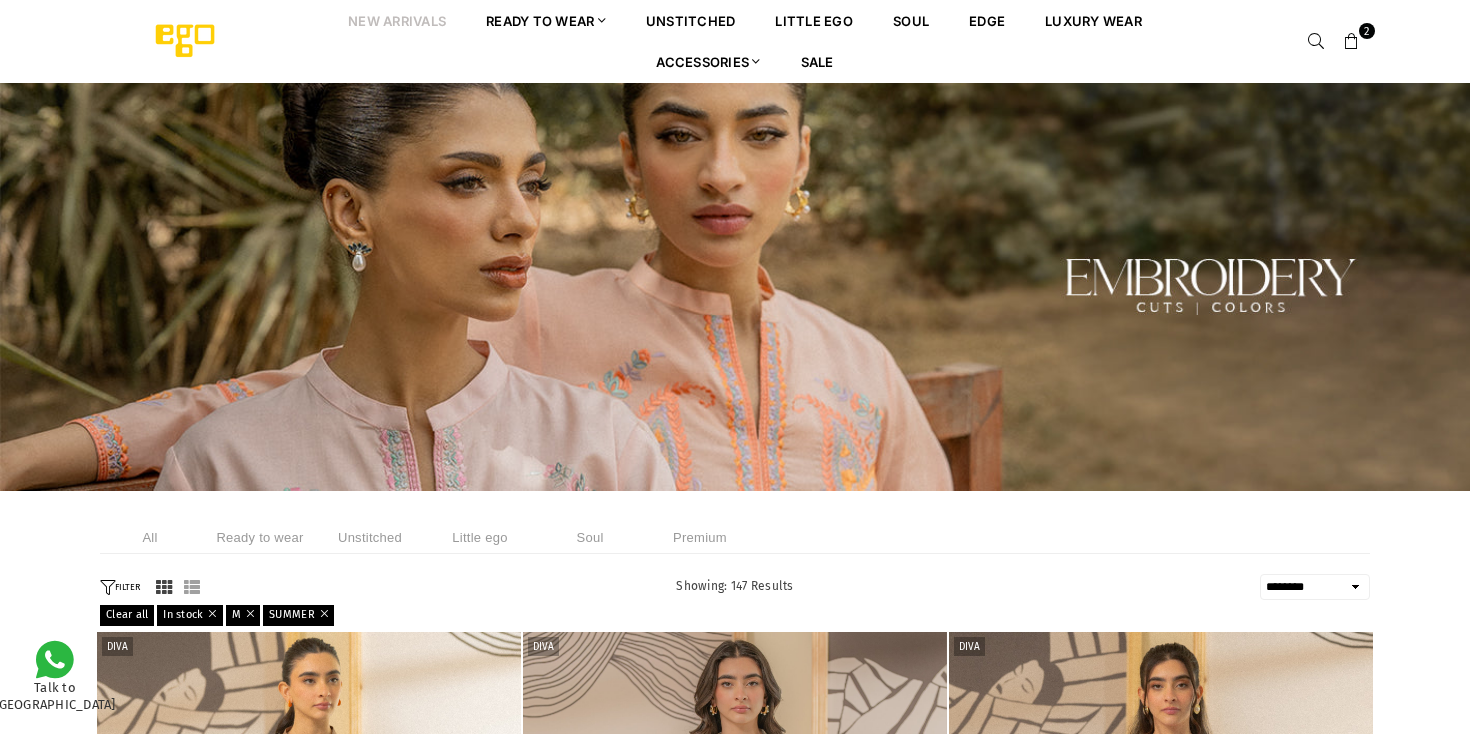 select on "******" 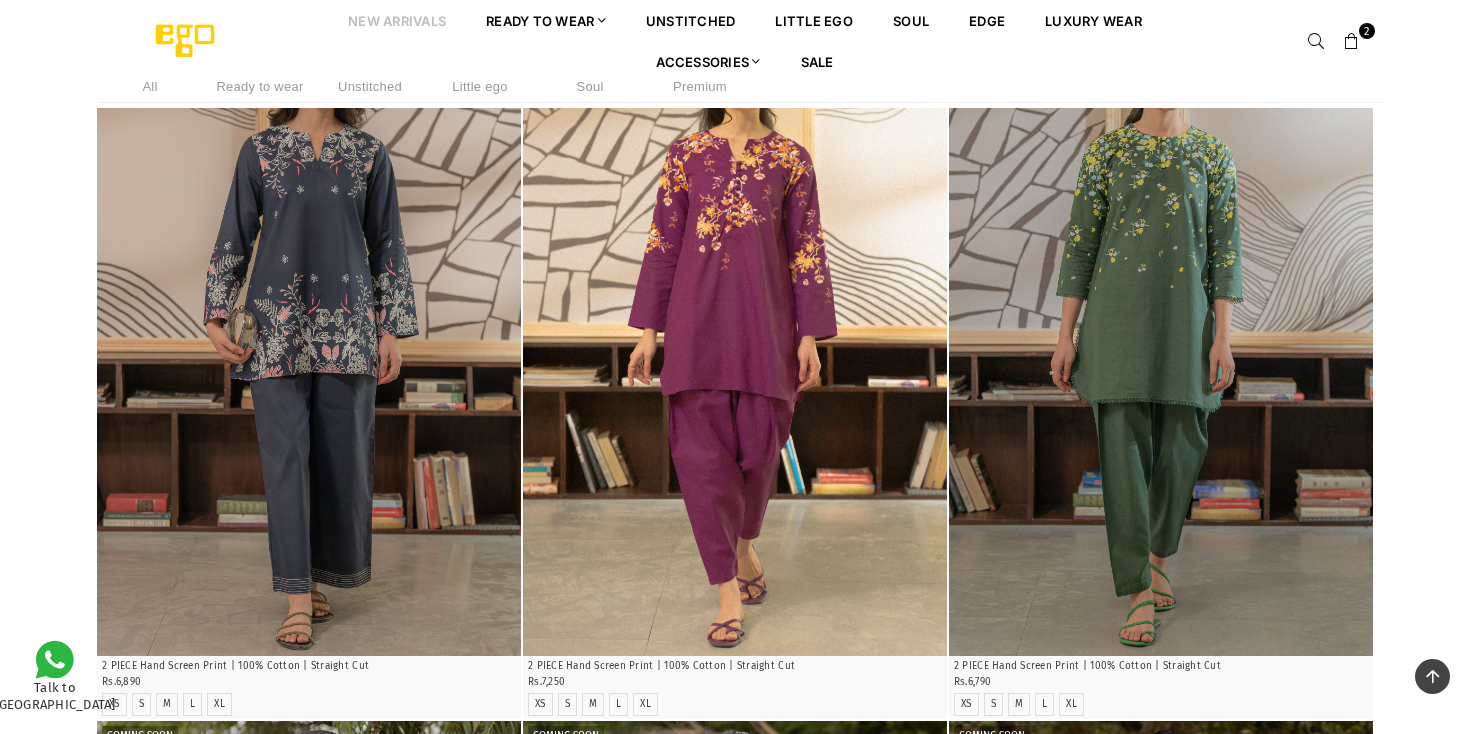 scroll, scrollTop: 3424, scrollLeft: 0, axis: vertical 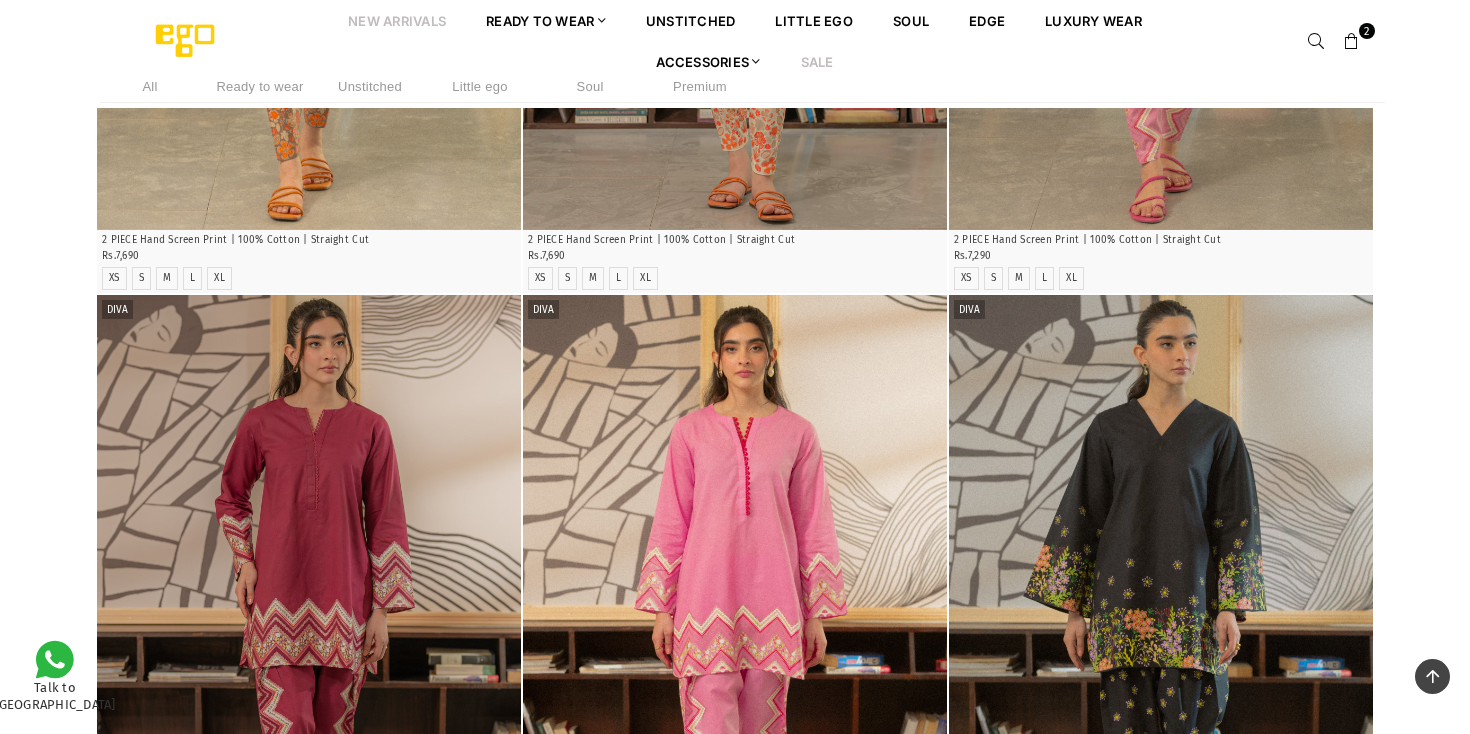click on "Sale" at bounding box center (817, 61) 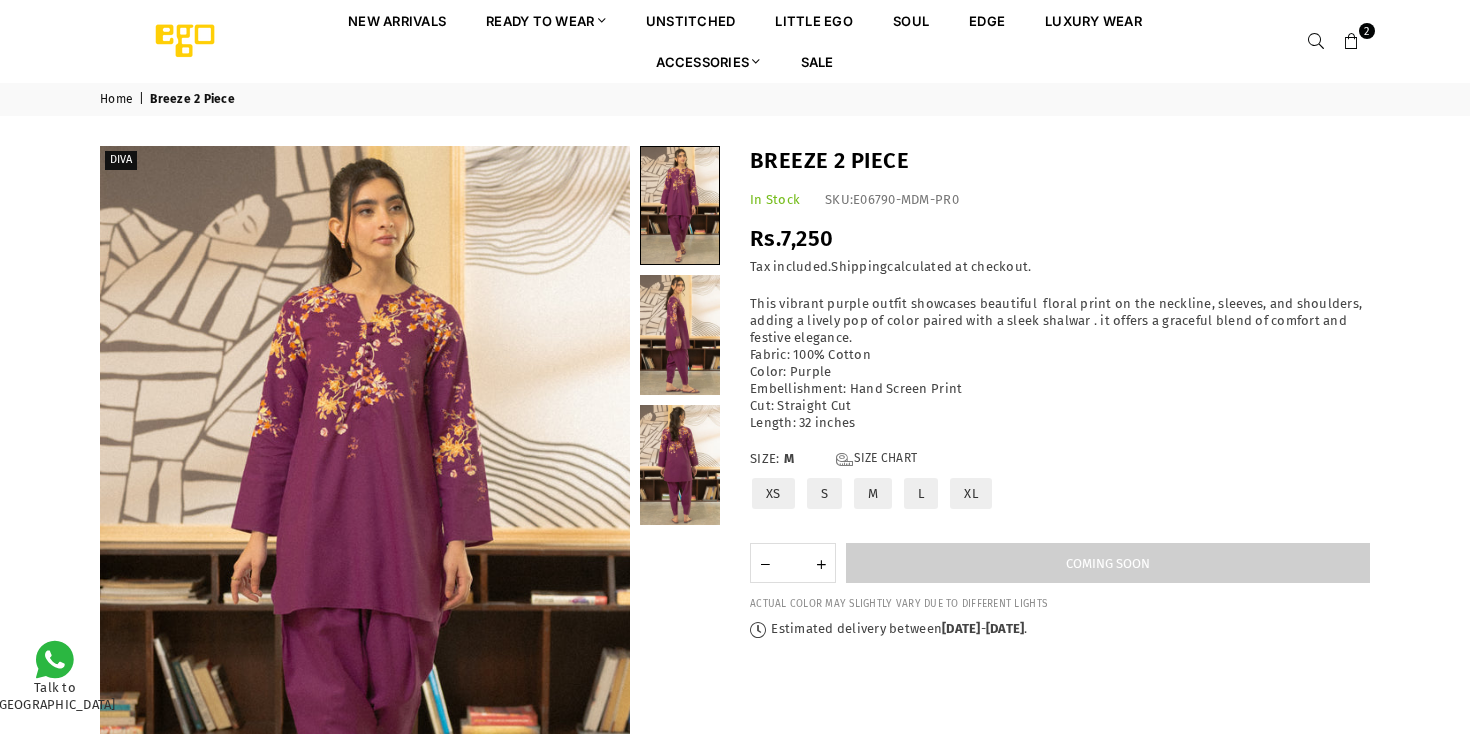 scroll, scrollTop: 0, scrollLeft: 0, axis: both 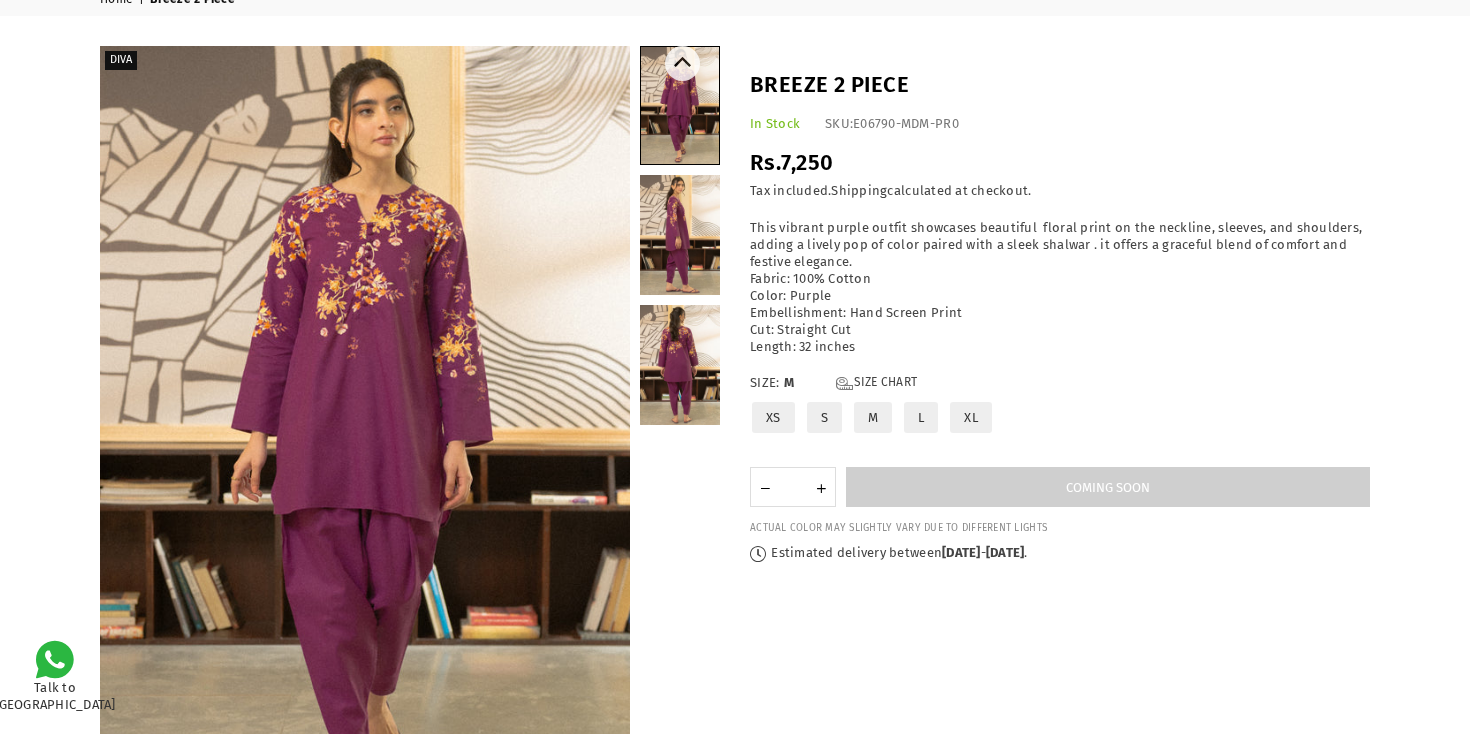 click at bounding box center (680, 235) 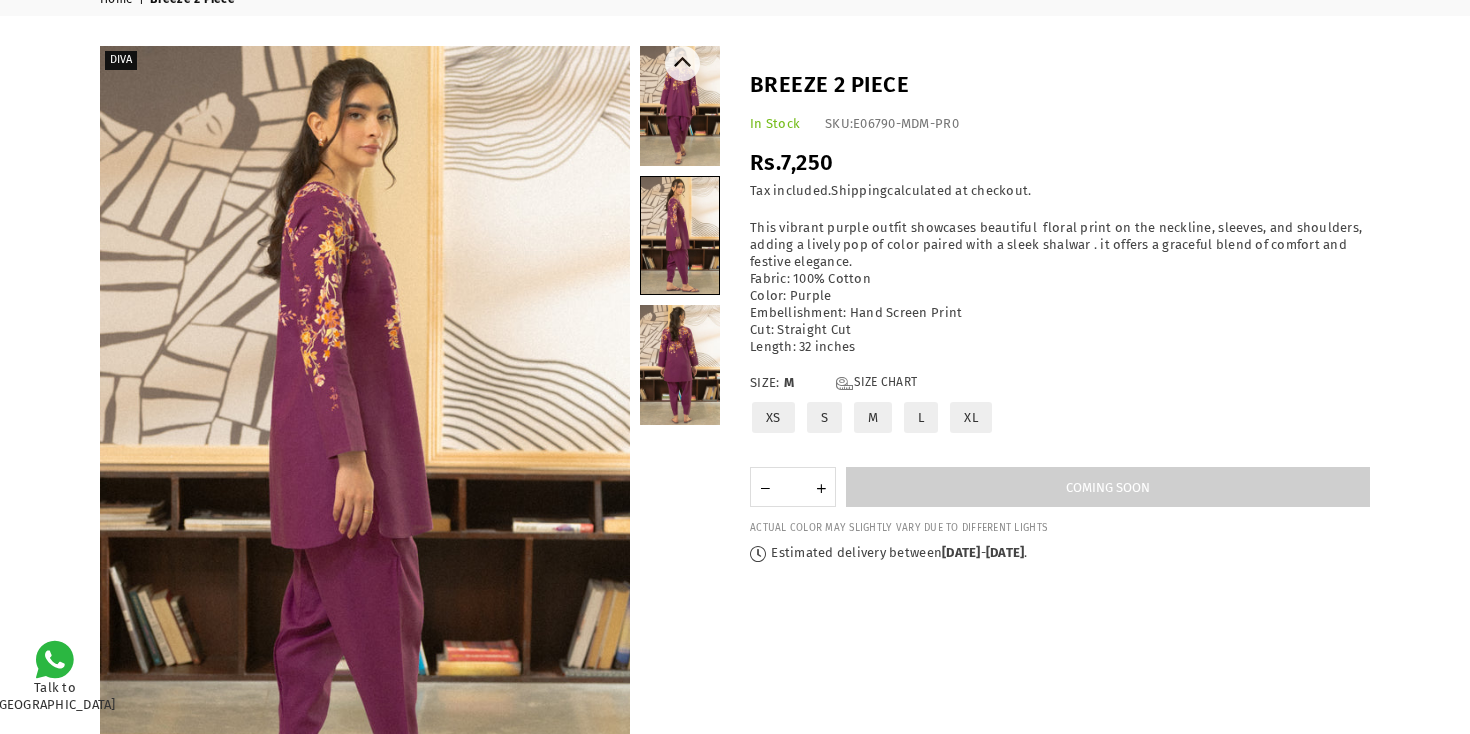 click at bounding box center (680, 365) 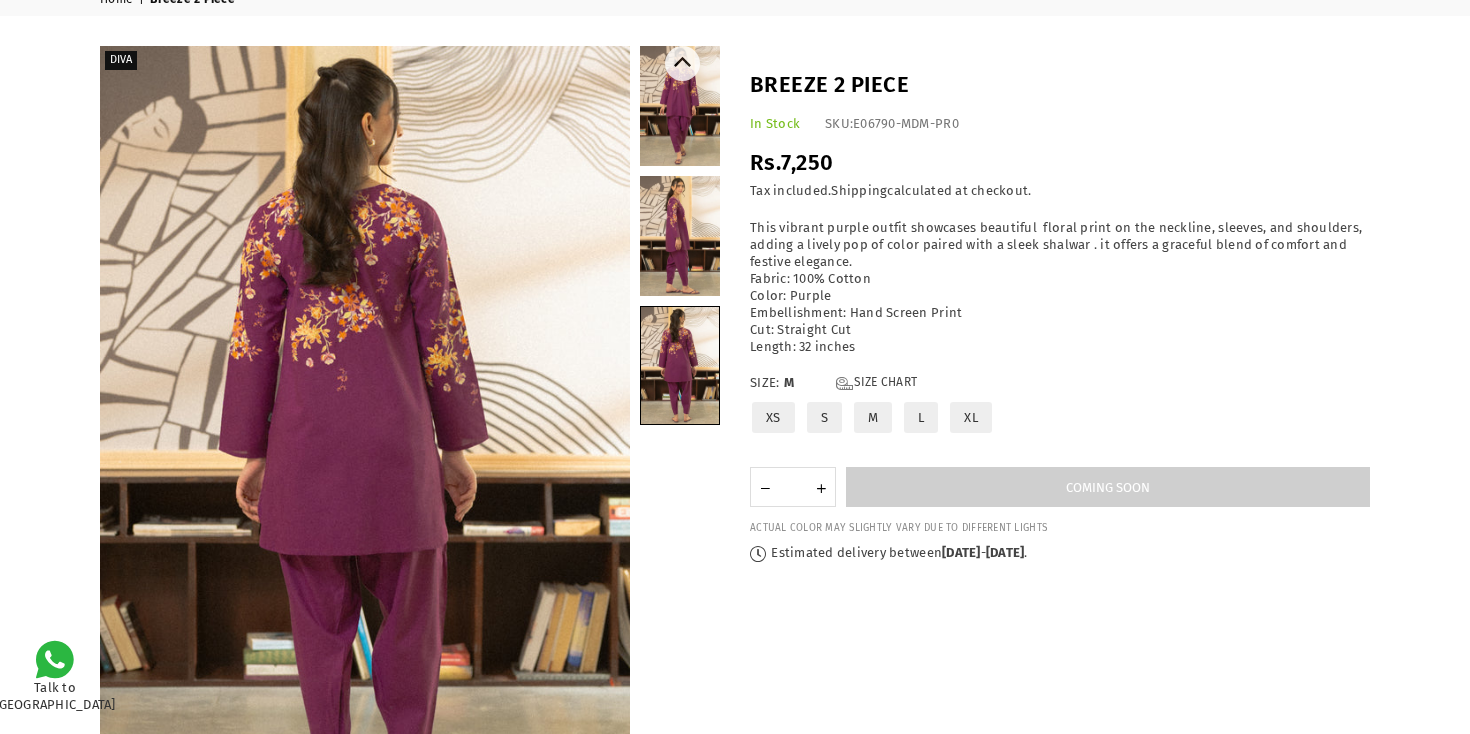 click at bounding box center (680, 106) 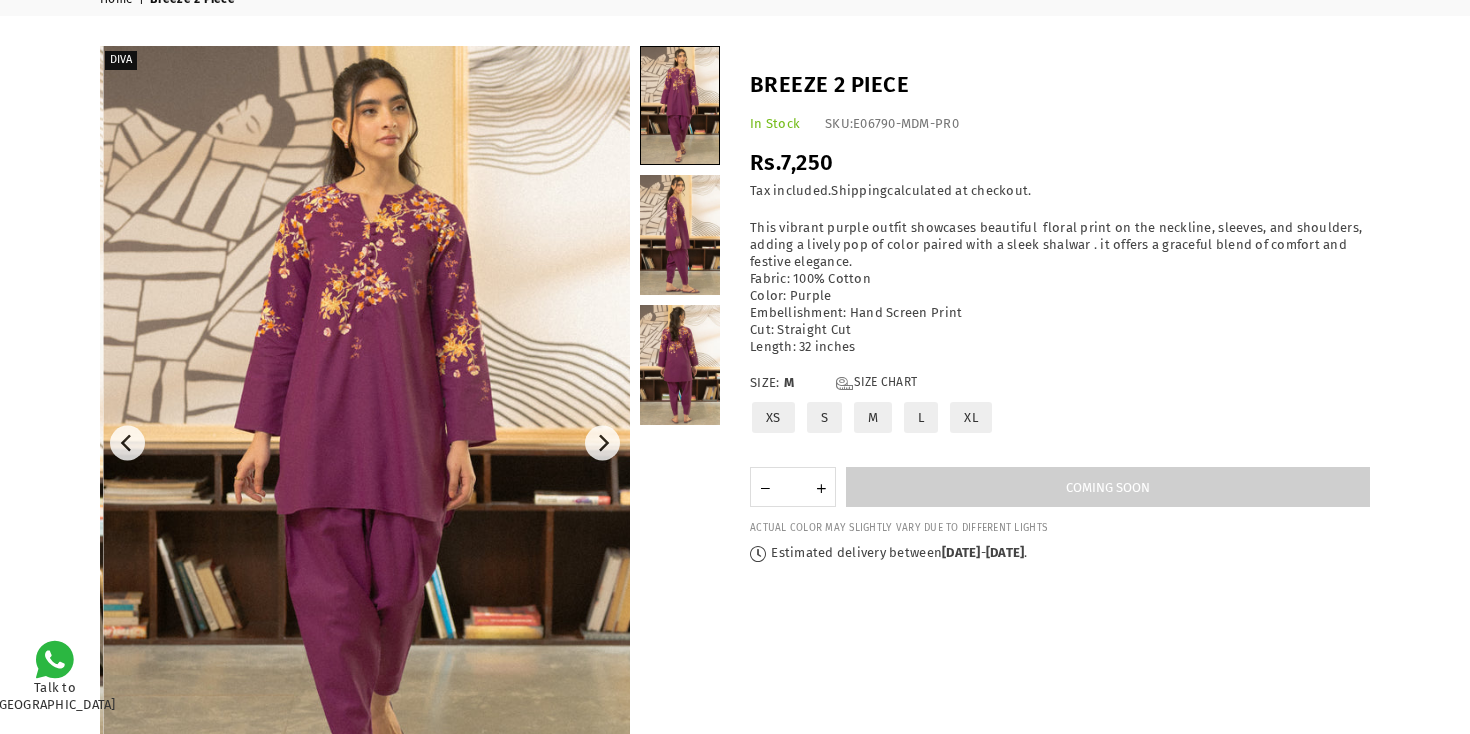click at bounding box center (368, 443) 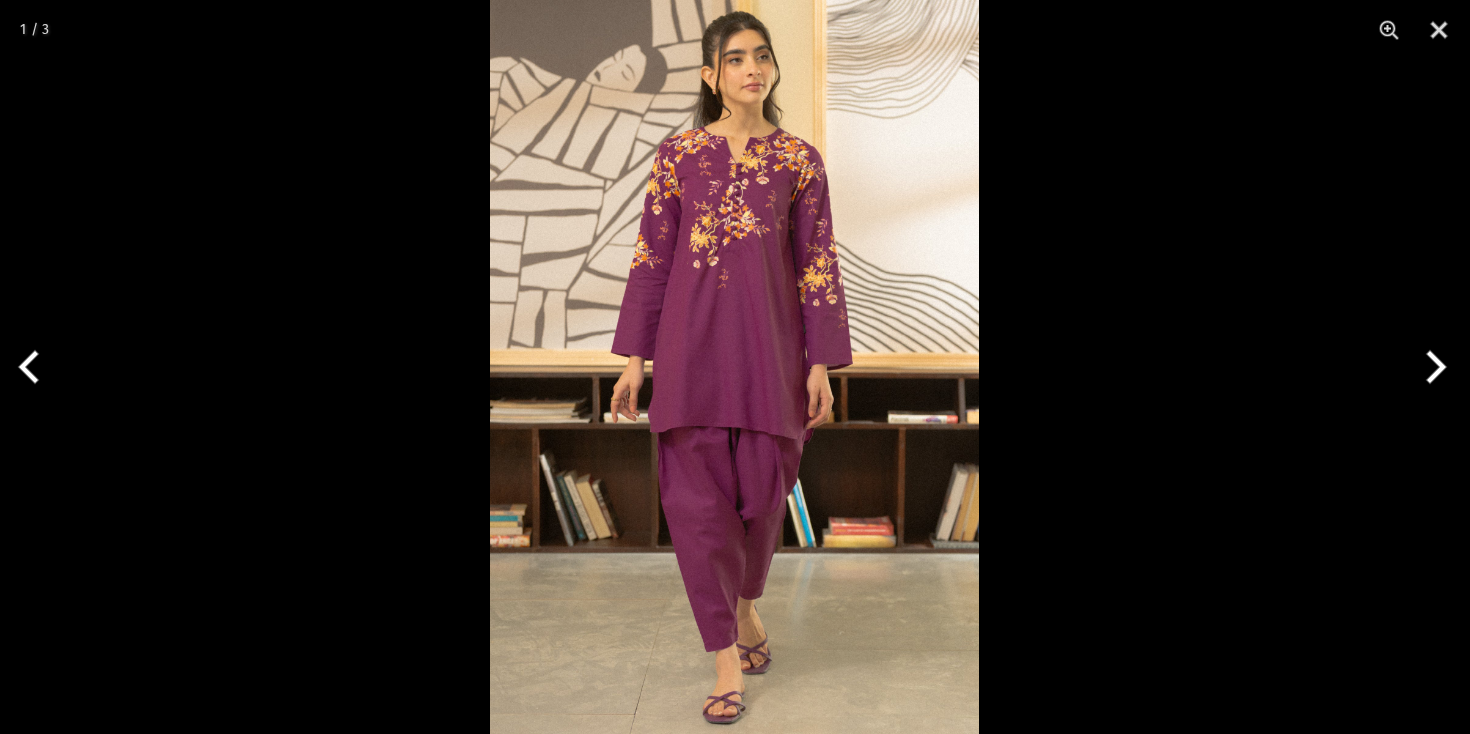 click at bounding box center [734, 367] 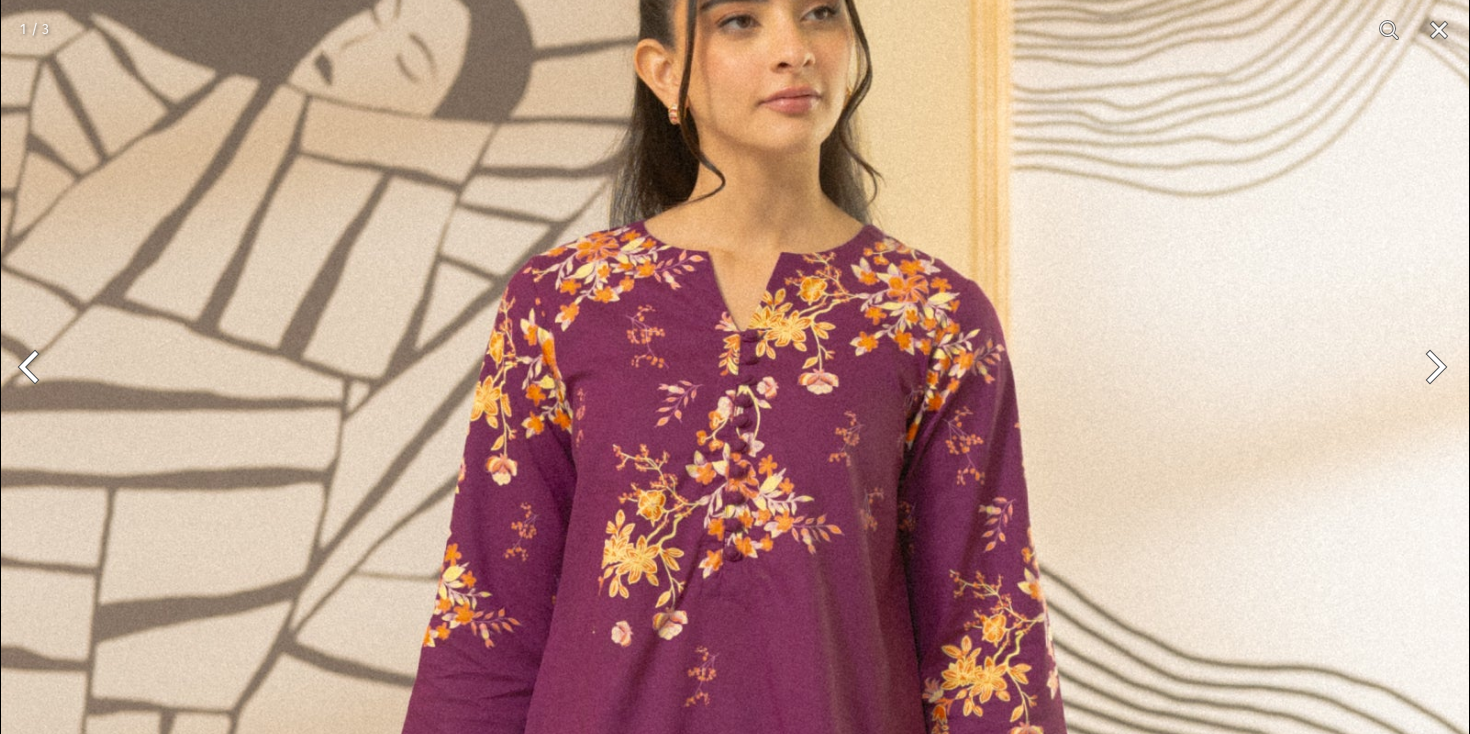 click at bounding box center (735, 942) 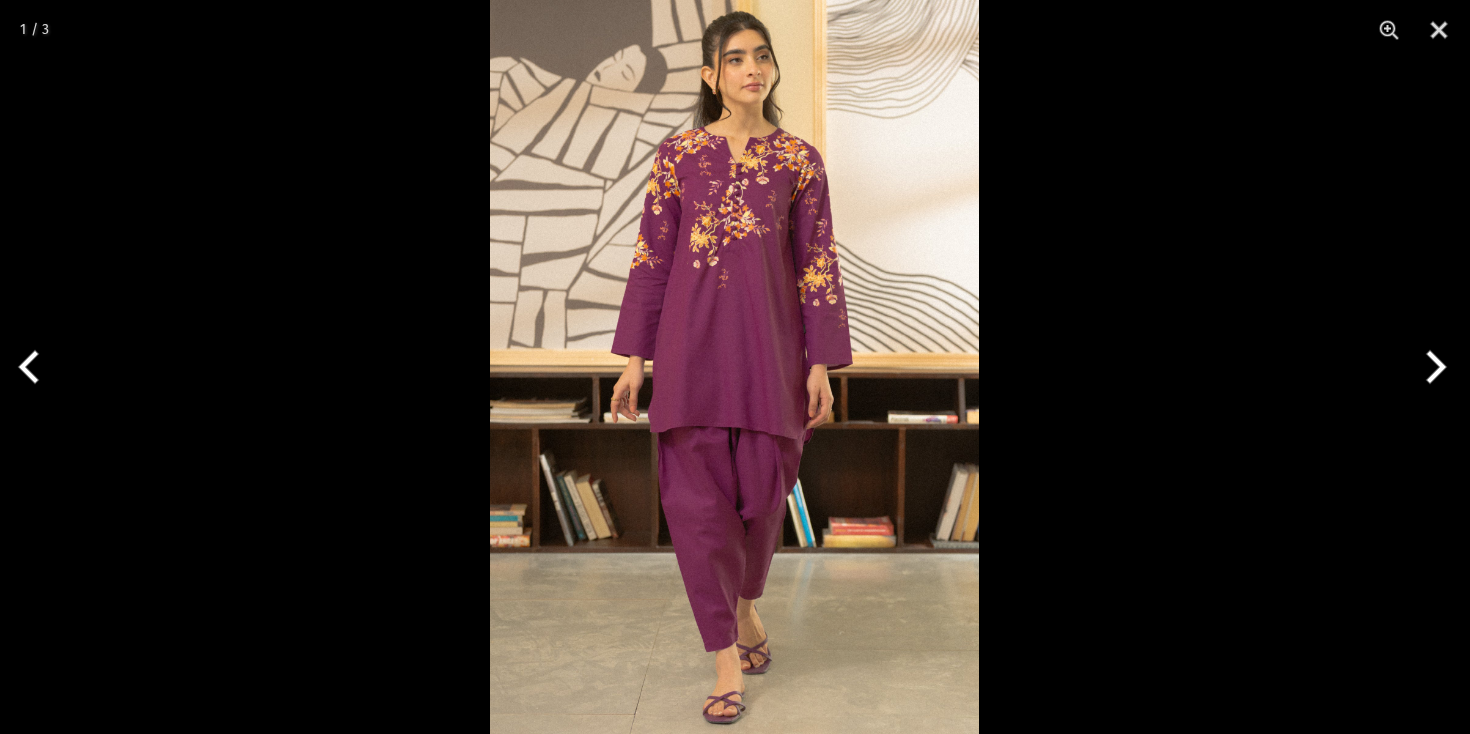 click at bounding box center [735, 367] 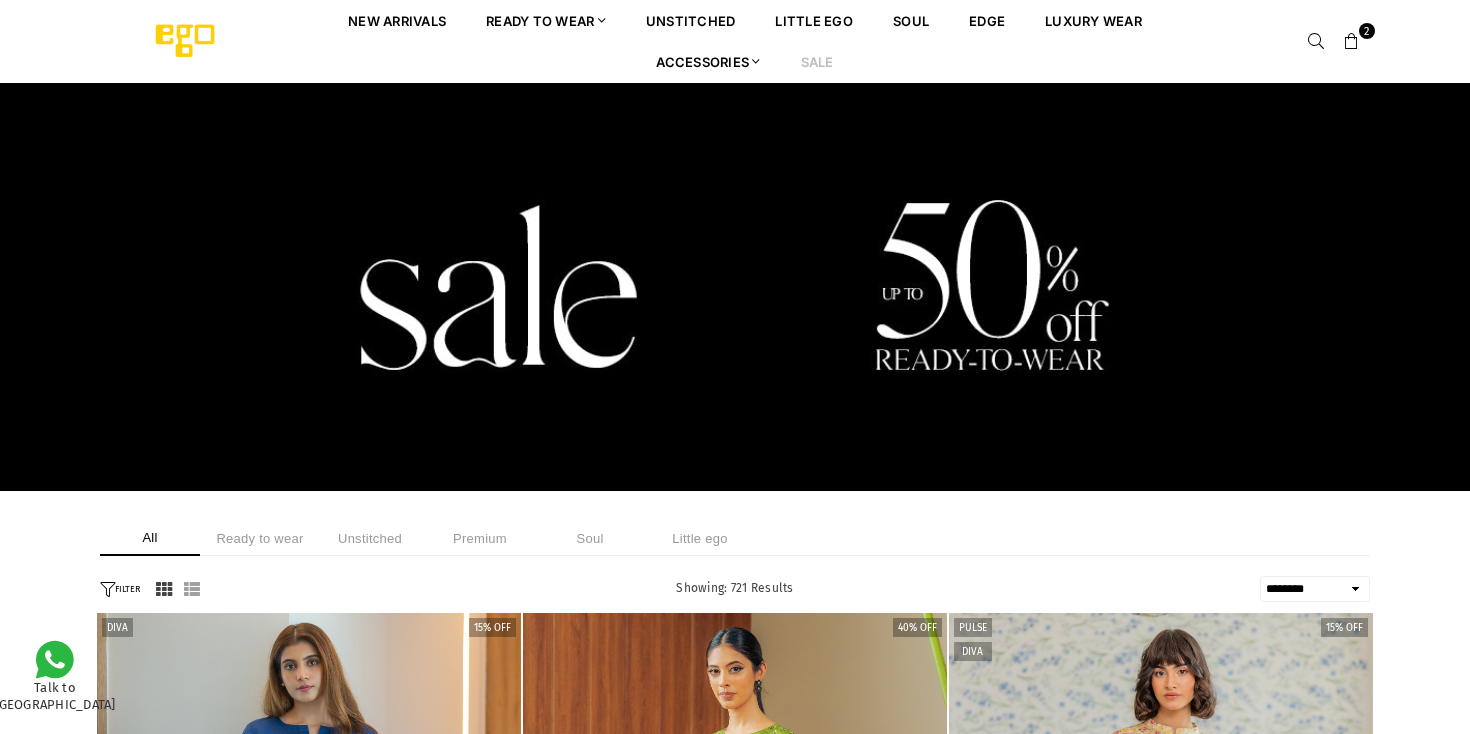 select on "******" 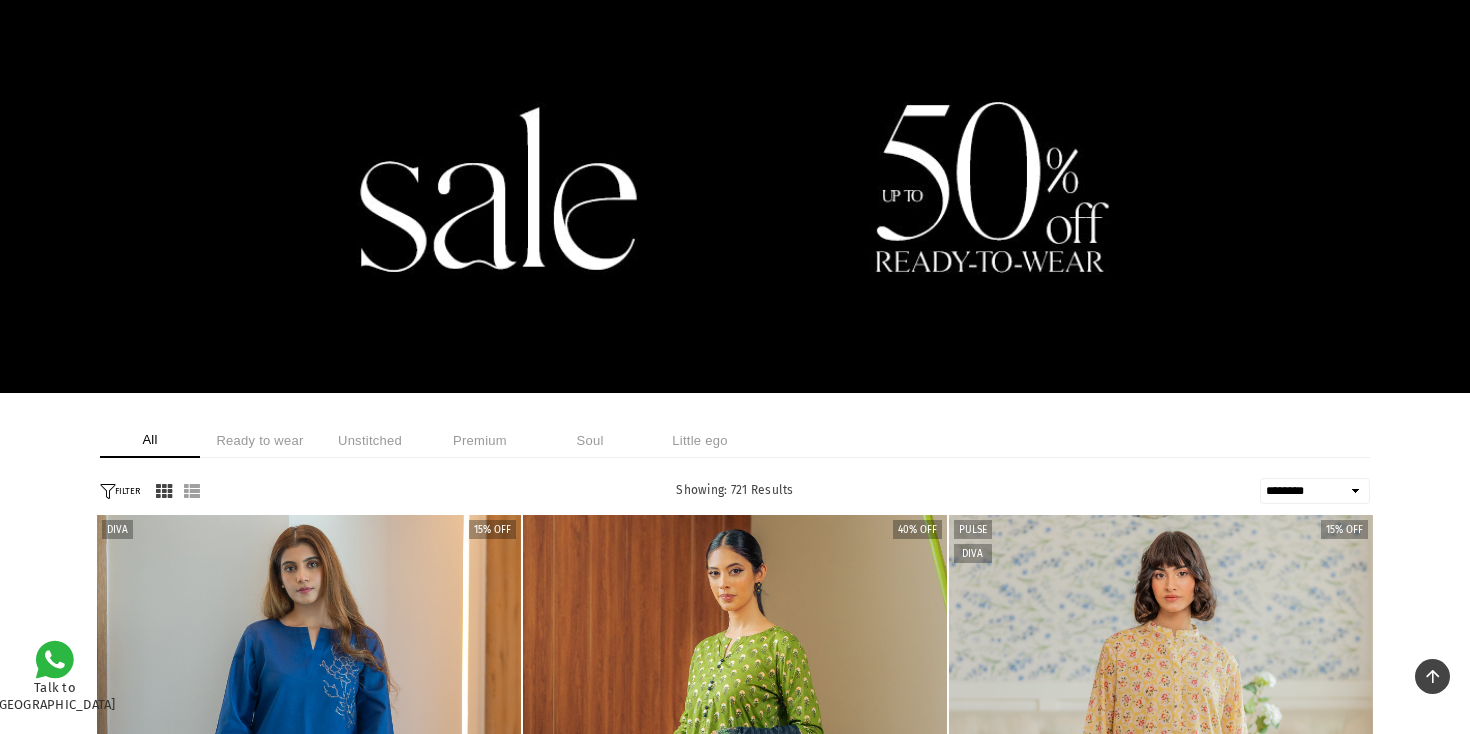 scroll, scrollTop: 55, scrollLeft: 0, axis: vertical 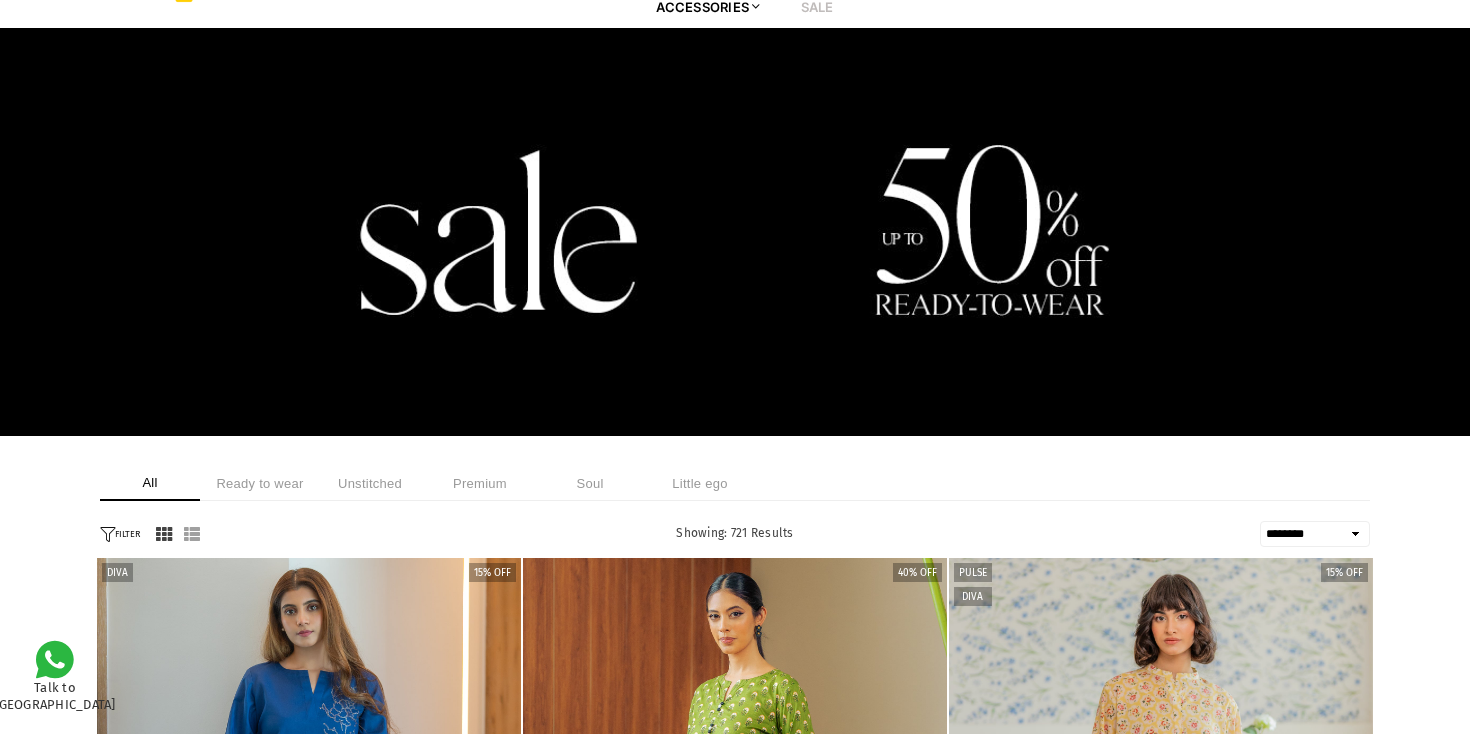 click on "FILTER" at bounding box center (120, 534) 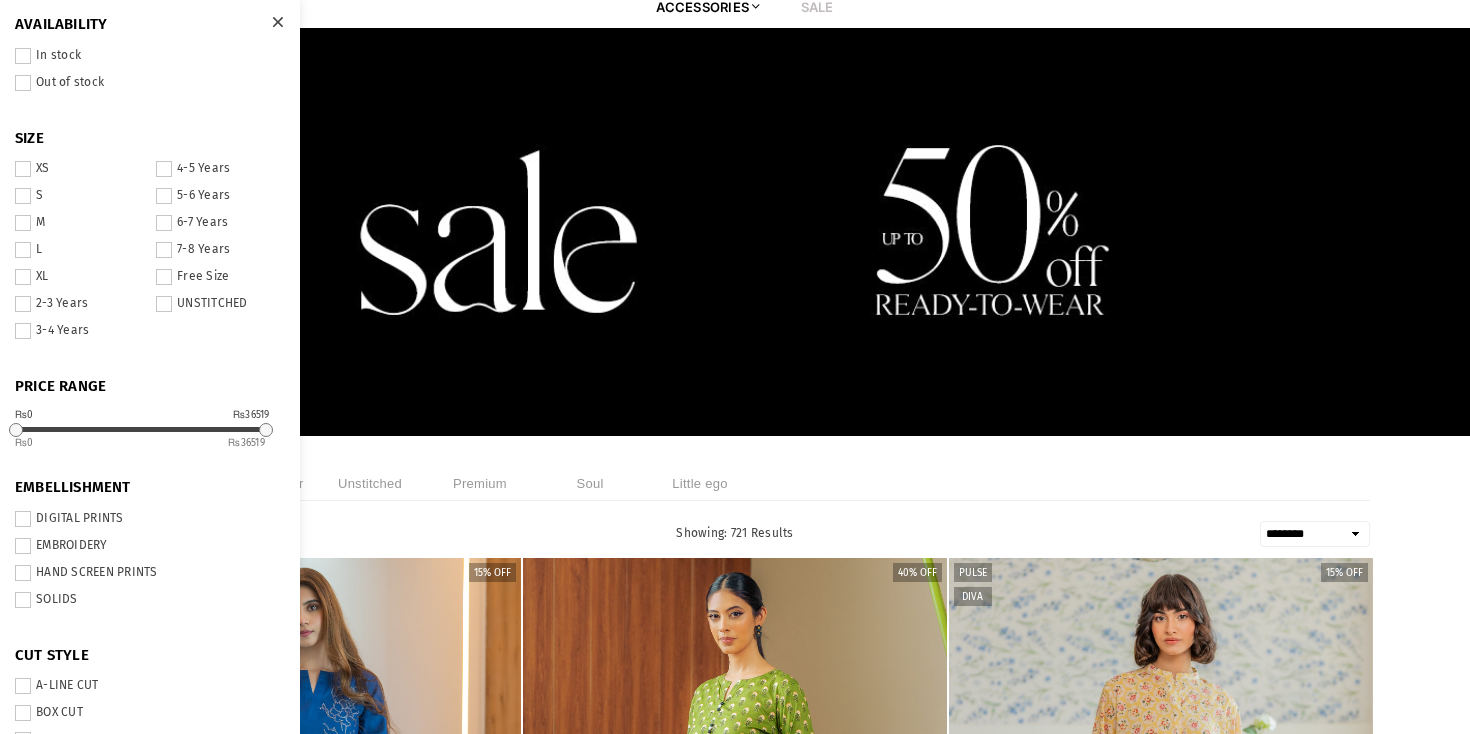 click on "M" at bounding box center [79, 223] 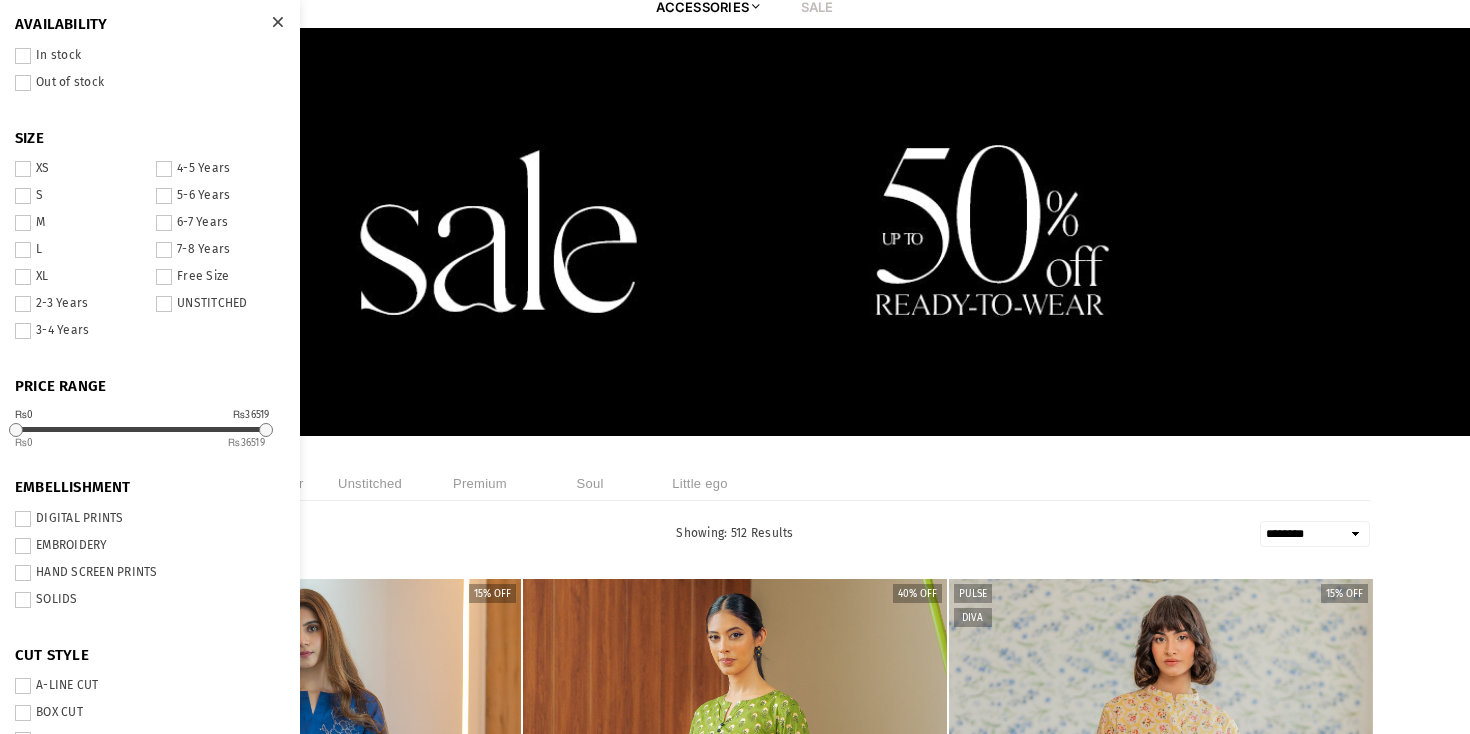 click on "In stock" at bounding box center [150, 56] 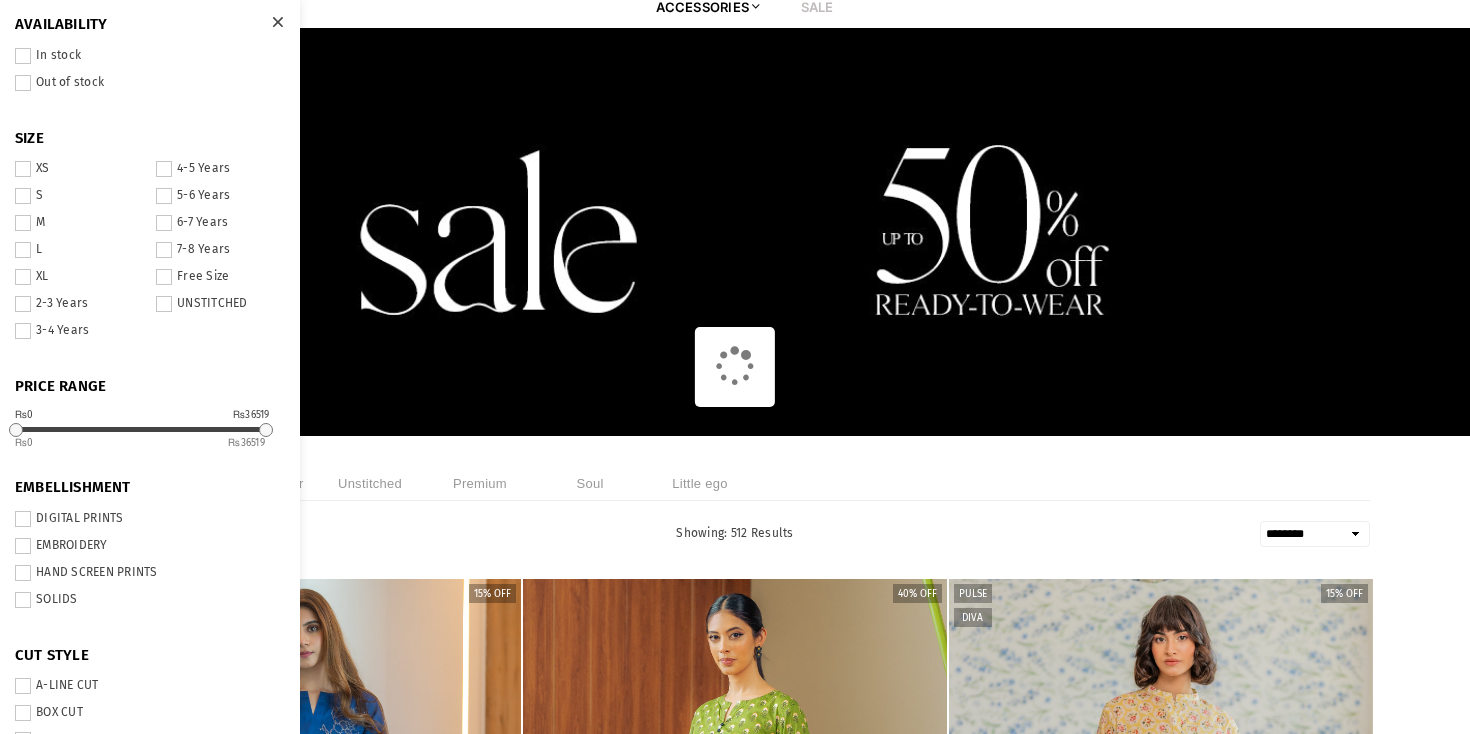 scroll, scrollTop: 688, scrollLeft: 0, axis: vertical 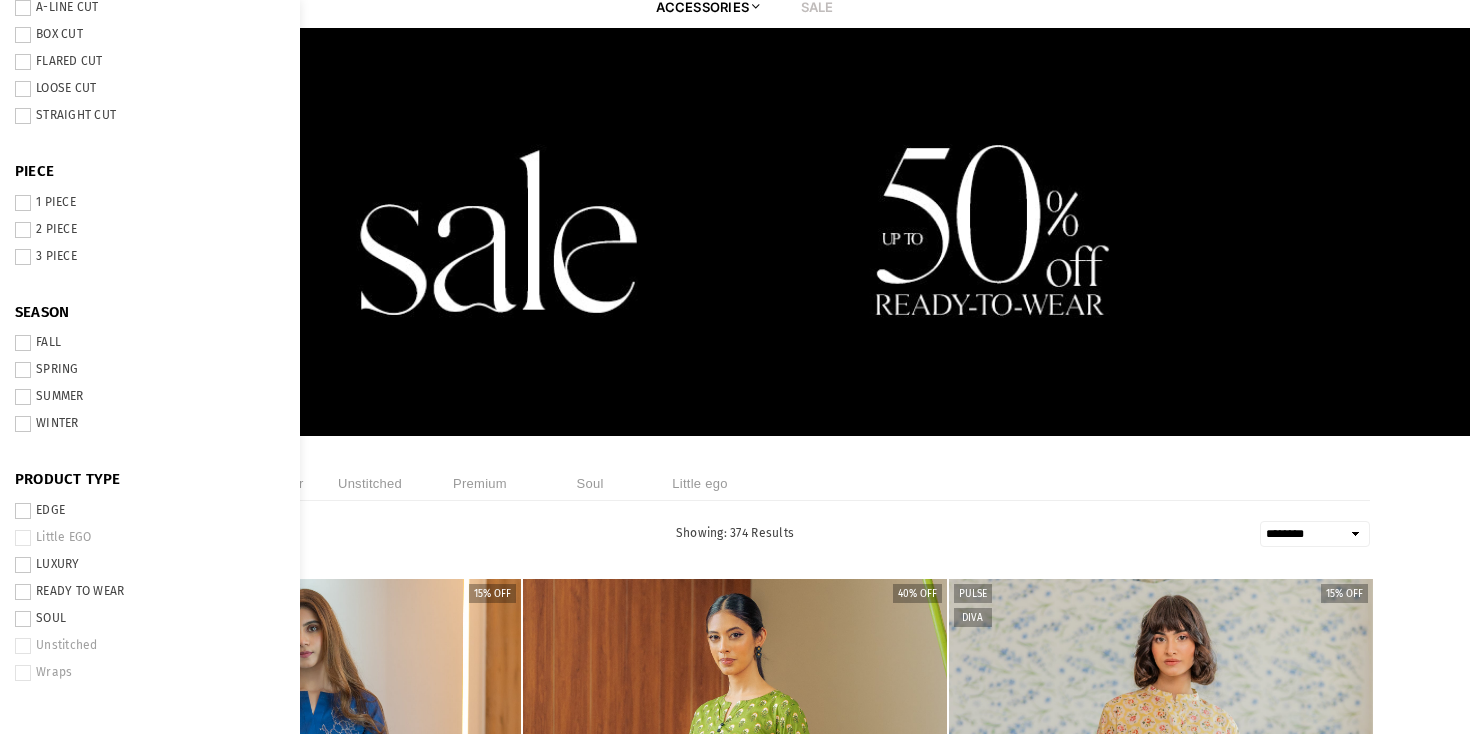 click on "SUMMER" at bounding box center [150, 397] 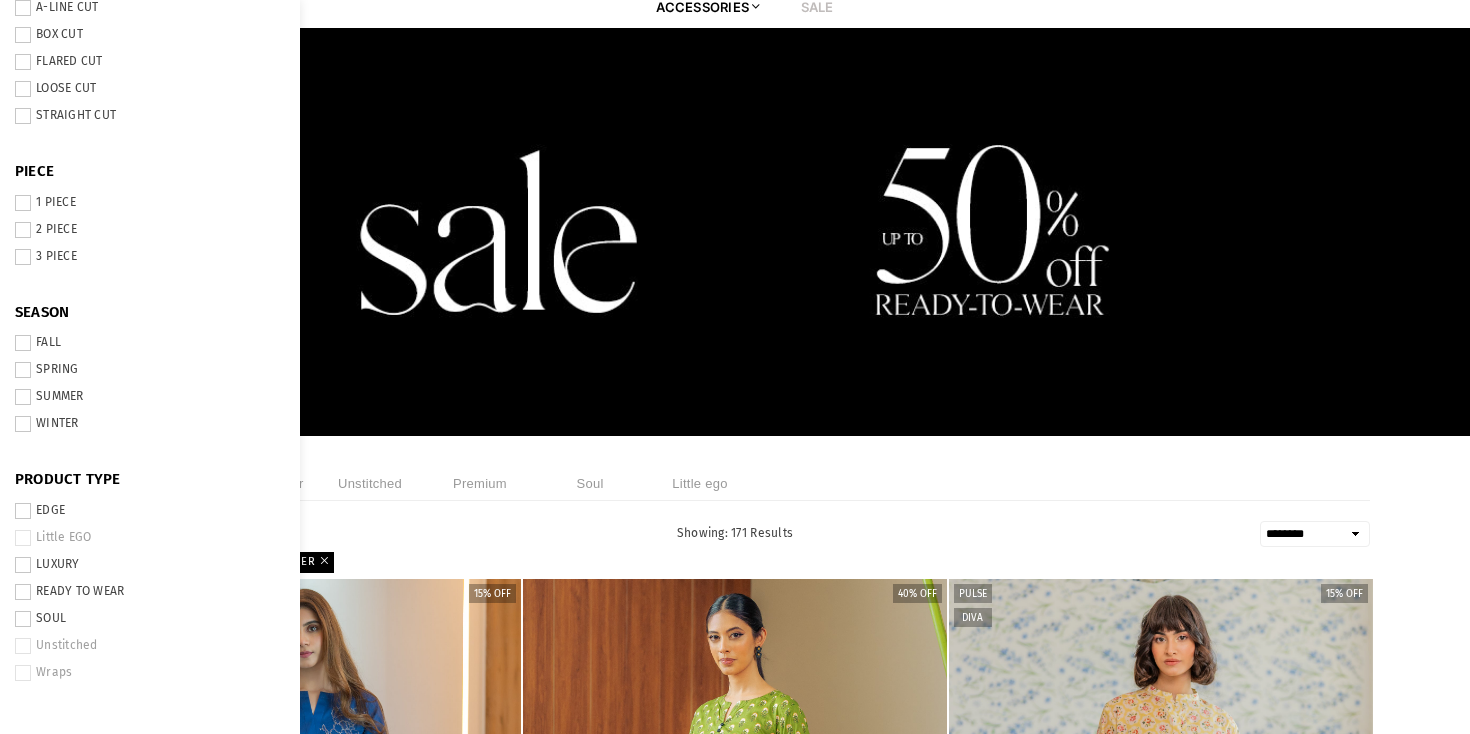 click on "**********" at bounding box center (735, 1606) 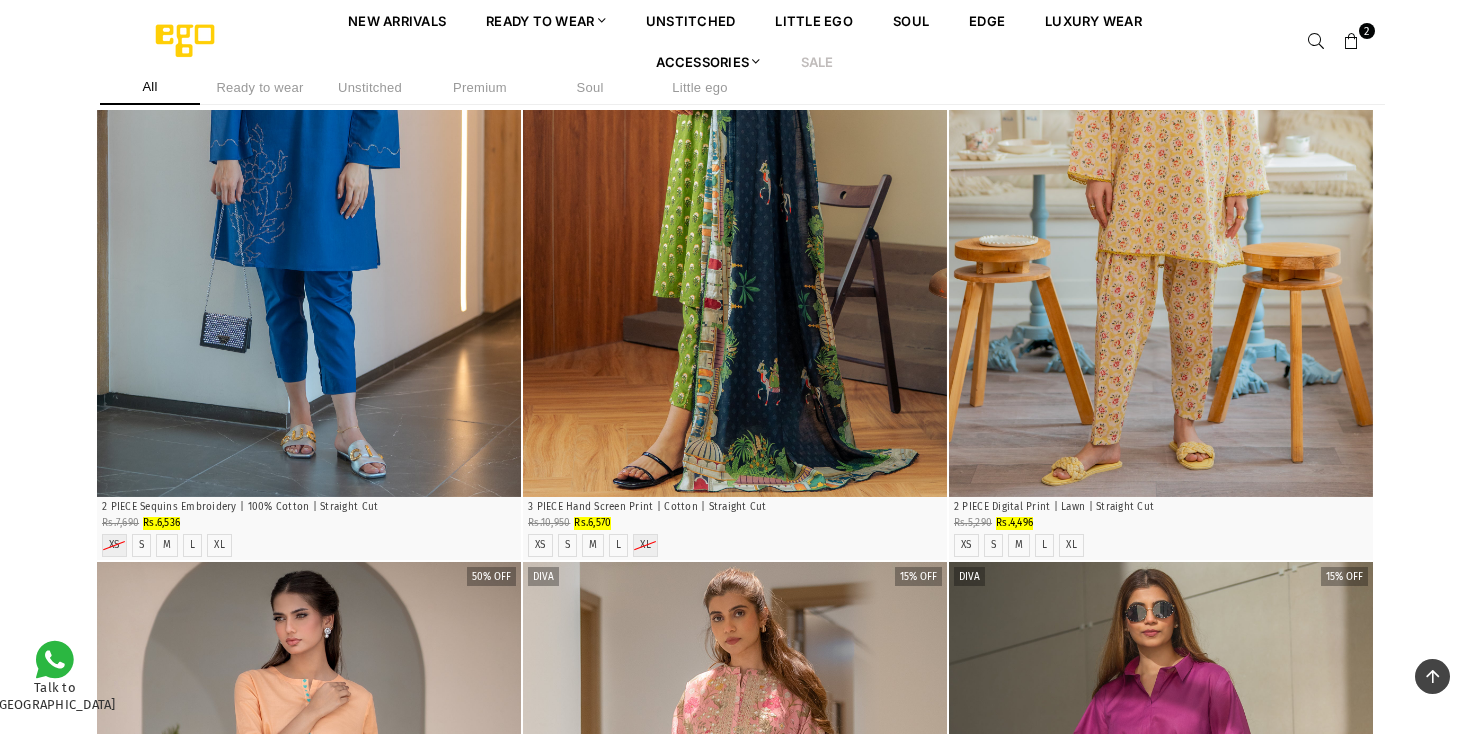 scroll, scrollTop: 716, scrollLeft: 0, axis: vertical 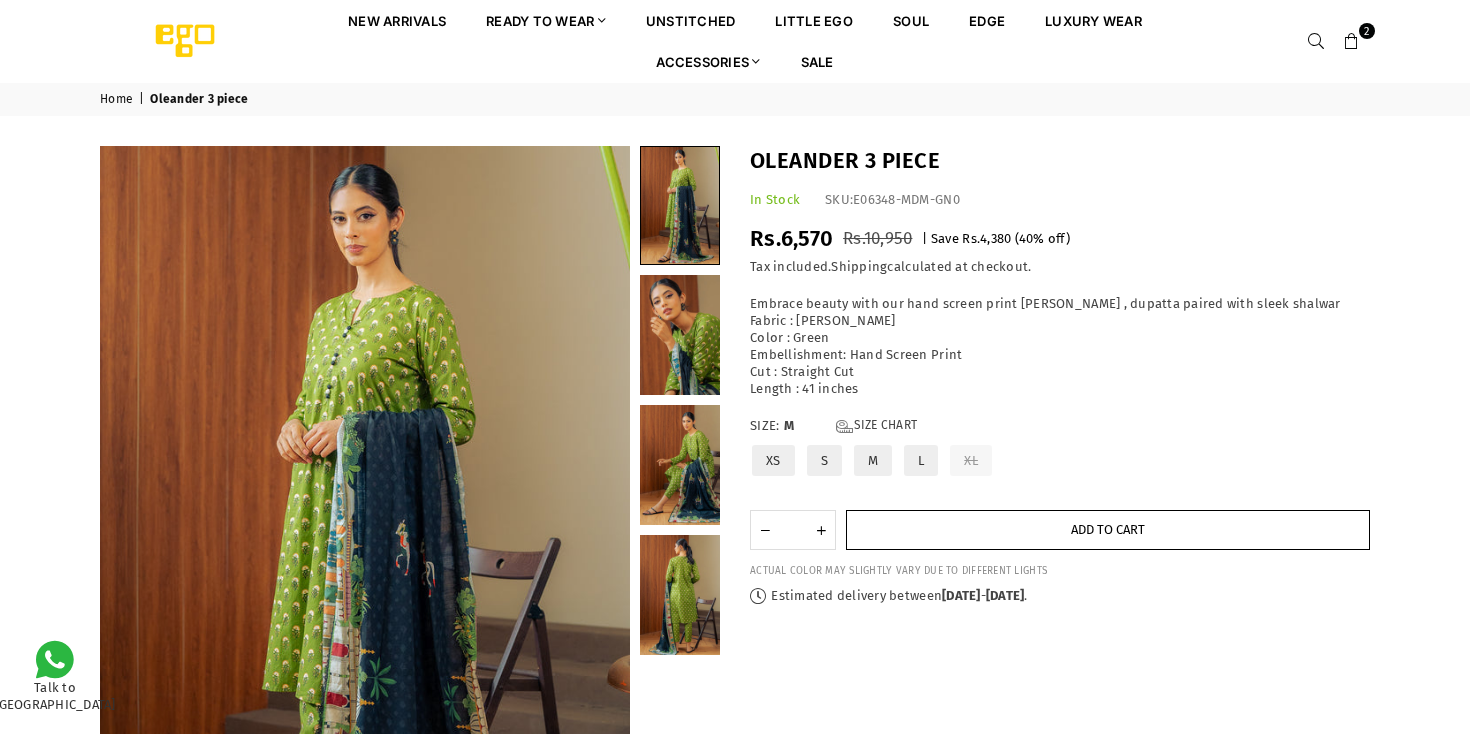 click on "Add to cart" at bounding box center (1108, 530) 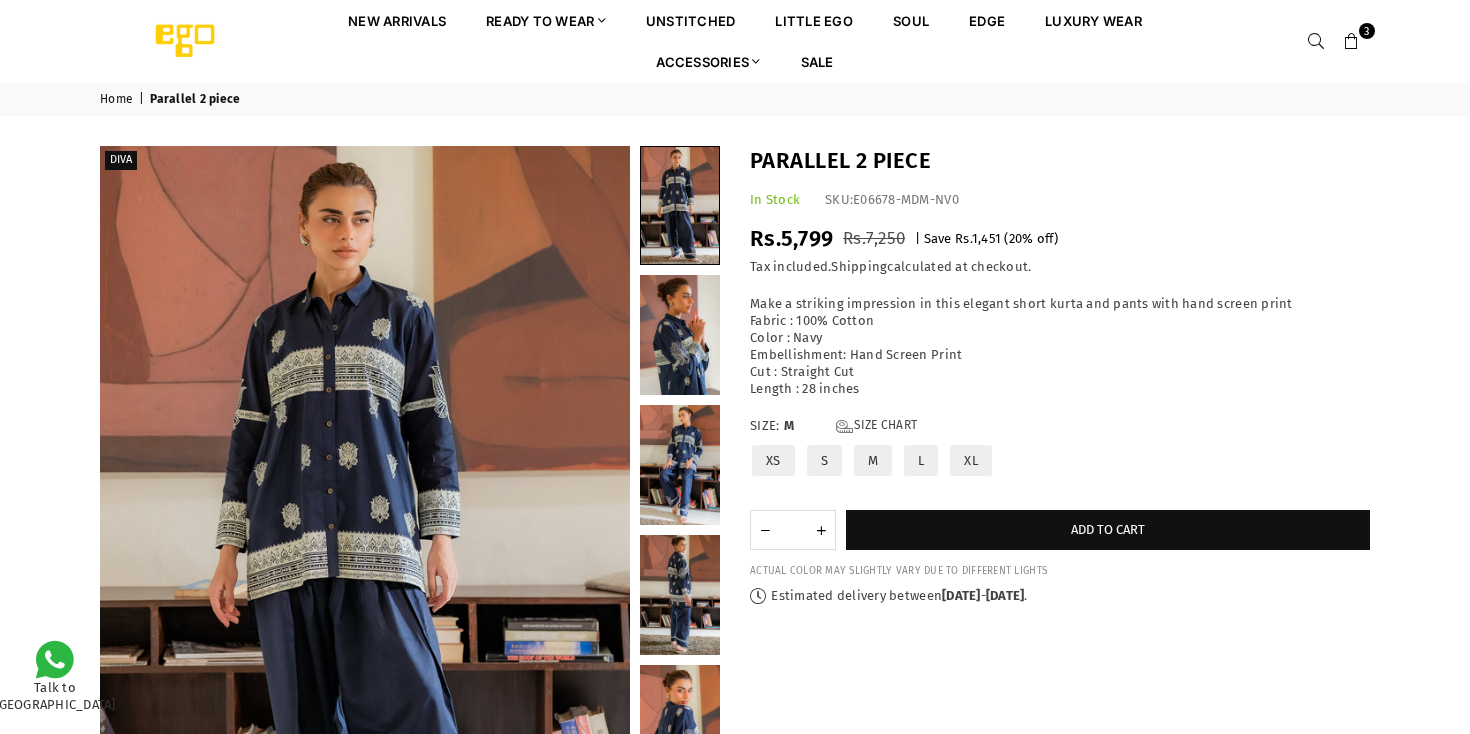 scroll, scrollTop: 0, scrollLeft: 0, axis: both 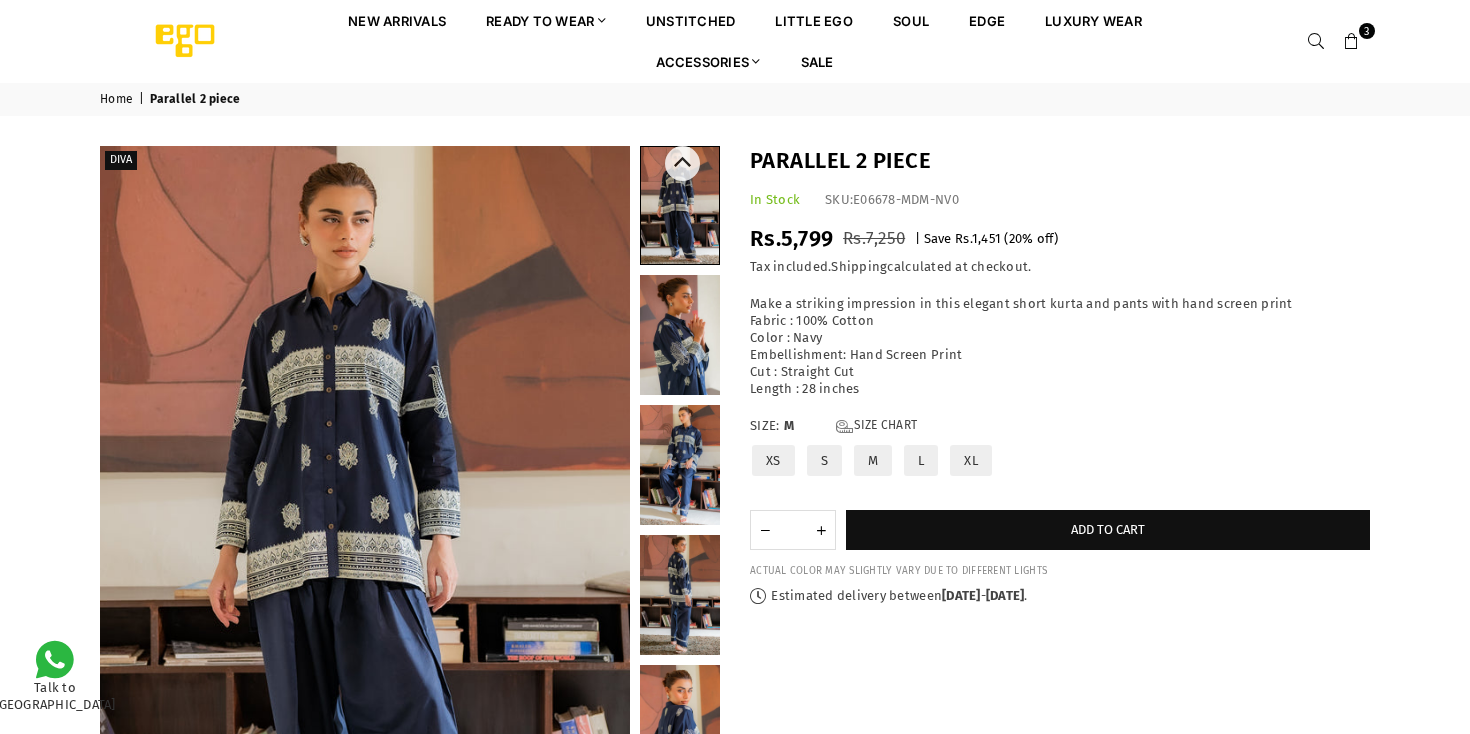 click at bounding box center [680, 335] 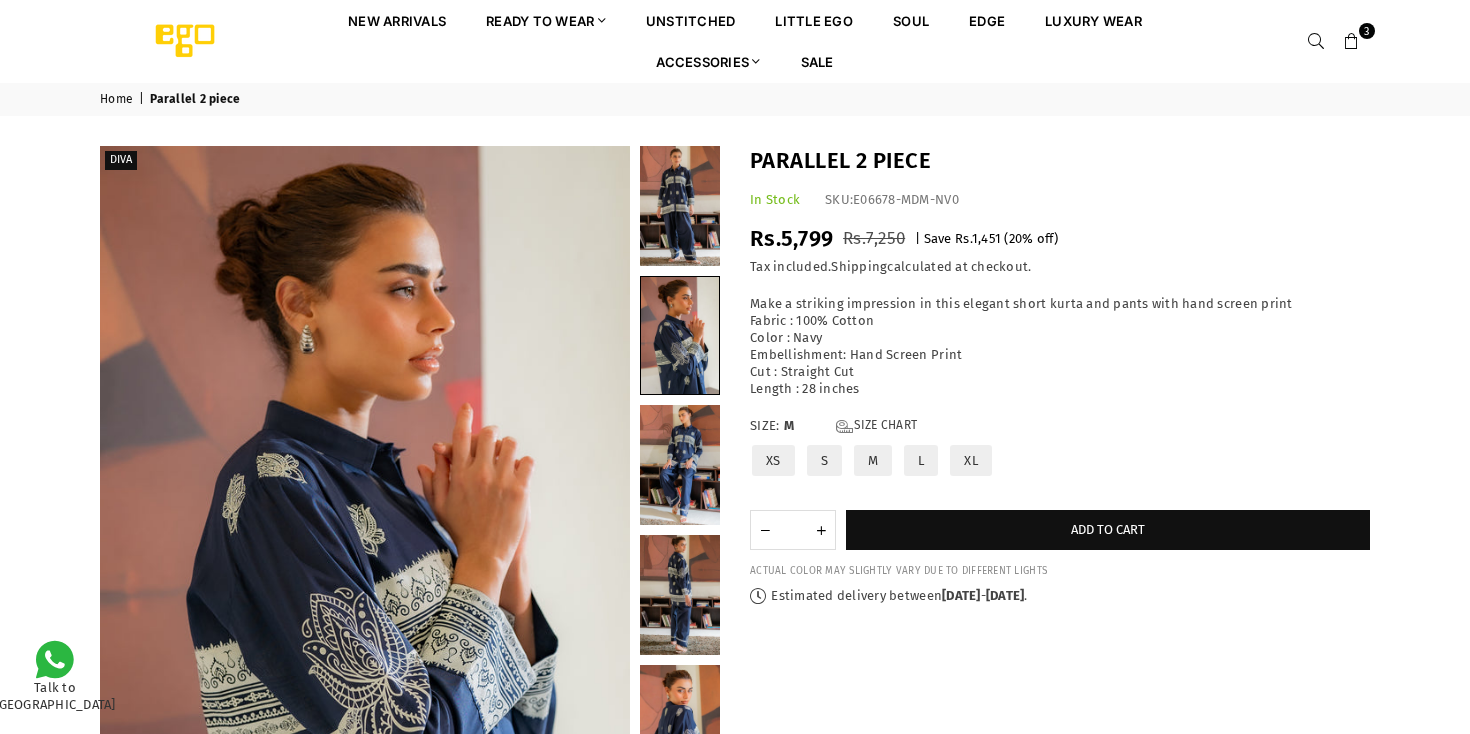 click at bounding box center [185, 41] 